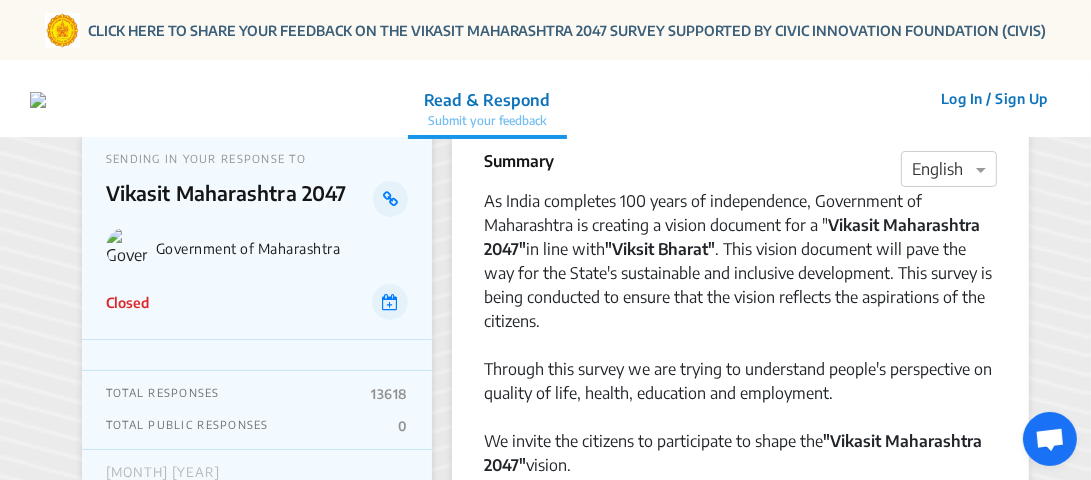 scroll, scrollTop: 0, scrollLeft: 0, axis: both 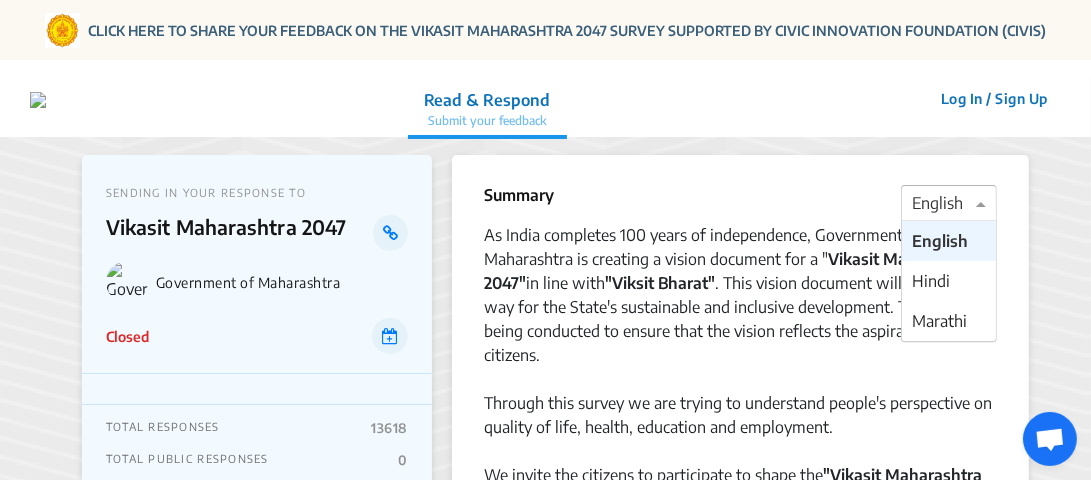 click 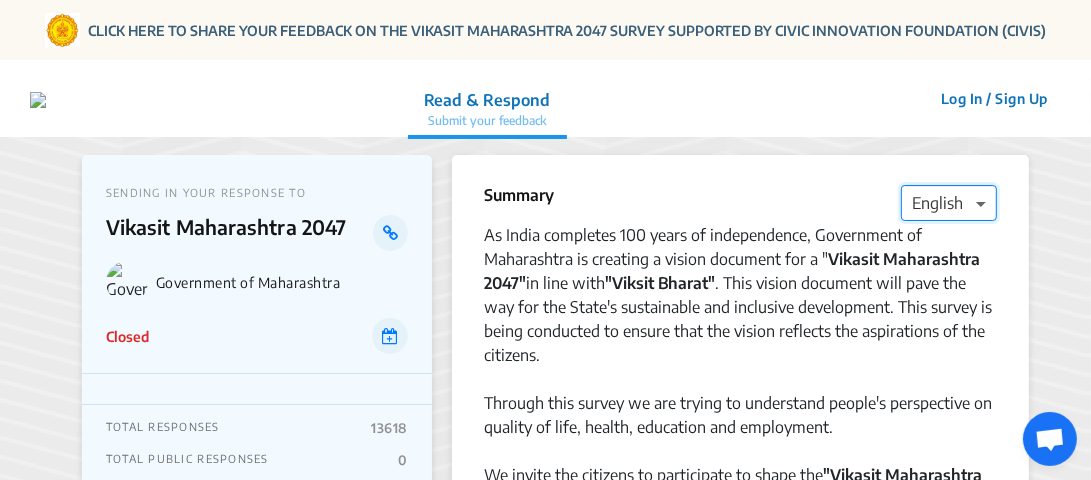click 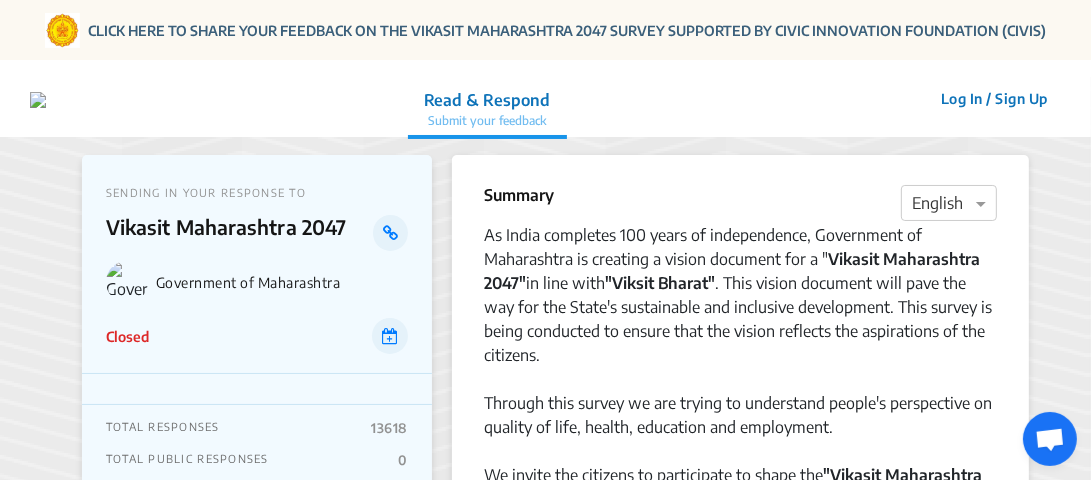 click on "Read & Respond" 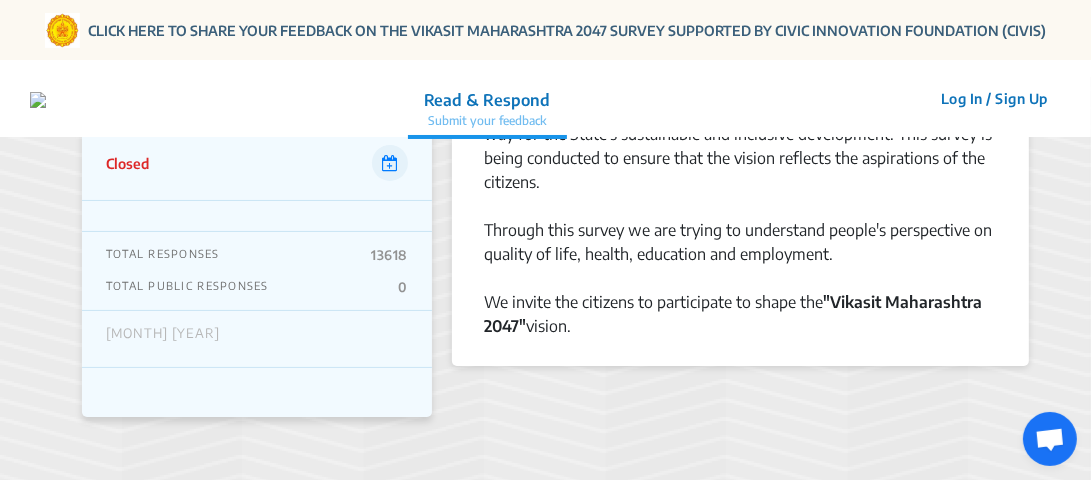 scroll, scrollTop: 0, scrollLeft: 0, axis: both 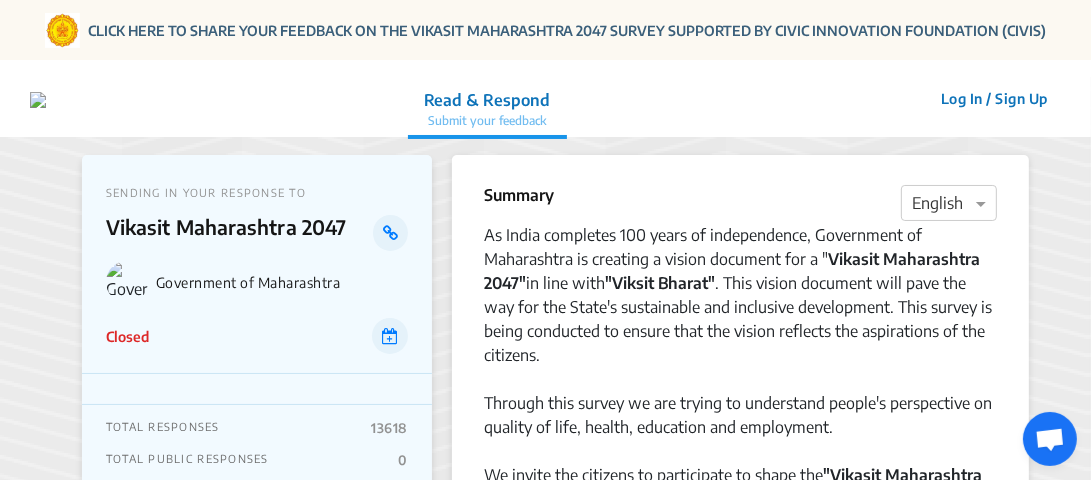 click on "Log In / Sign Up" 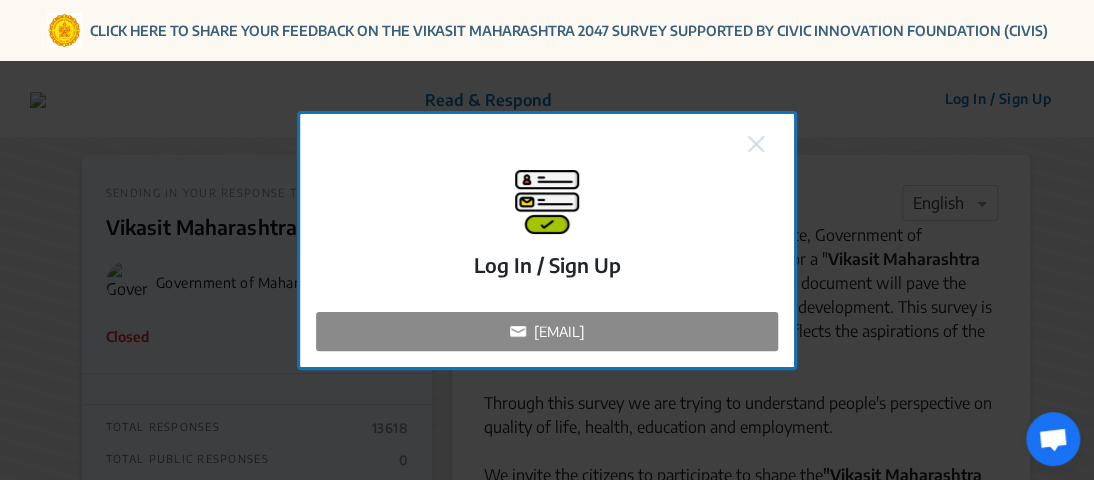 click on "[EMAIL]" 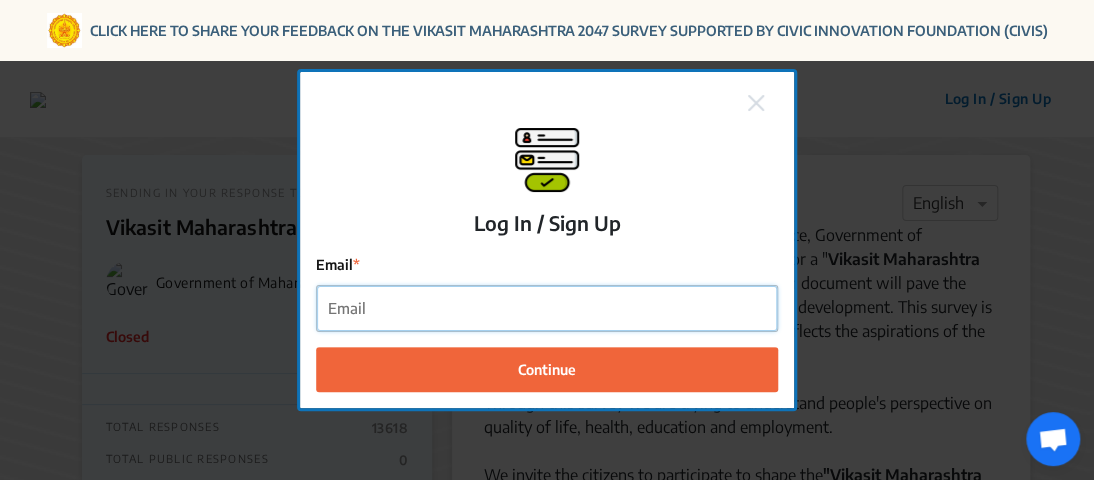 click on "Email" at bounding box center [547, 308] 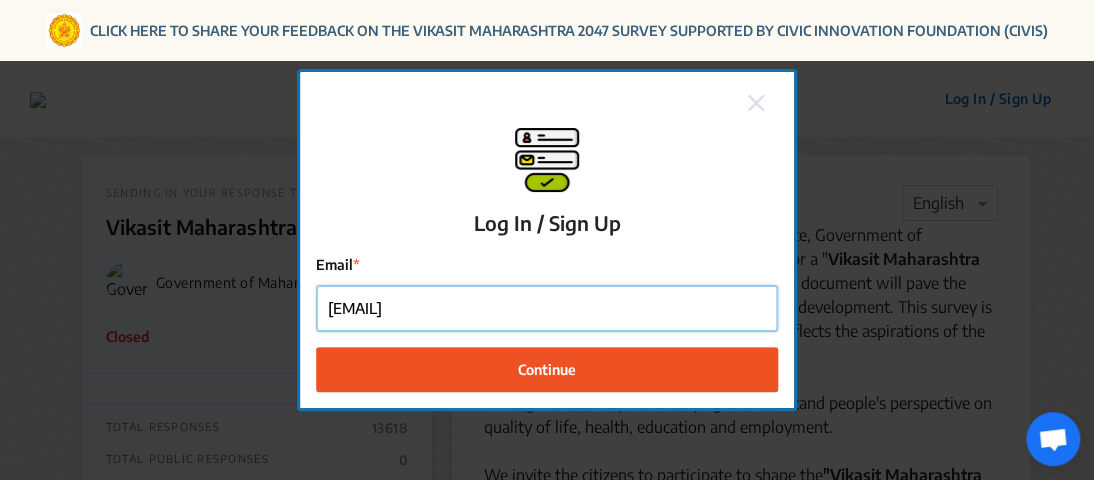 type on "[EMAIL]" 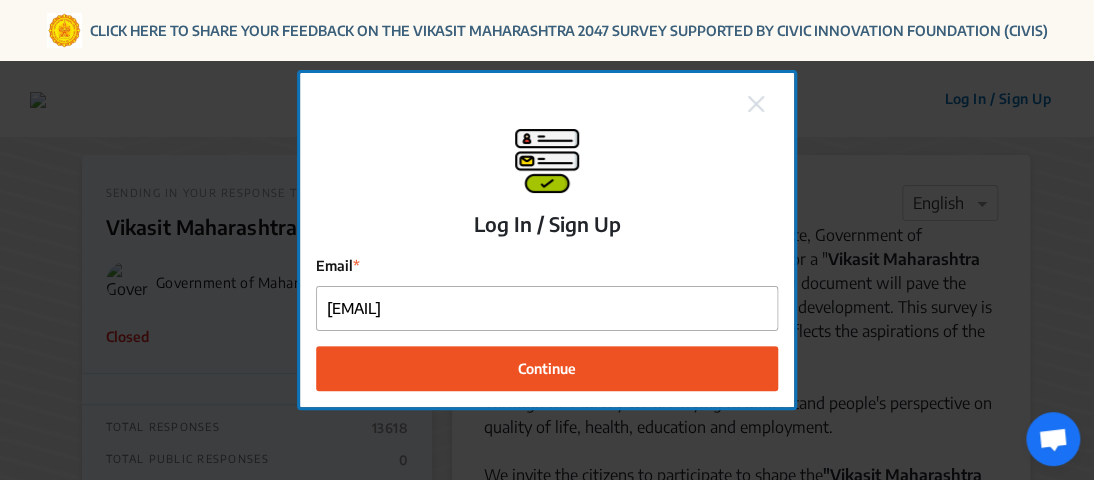 click on "Continue" 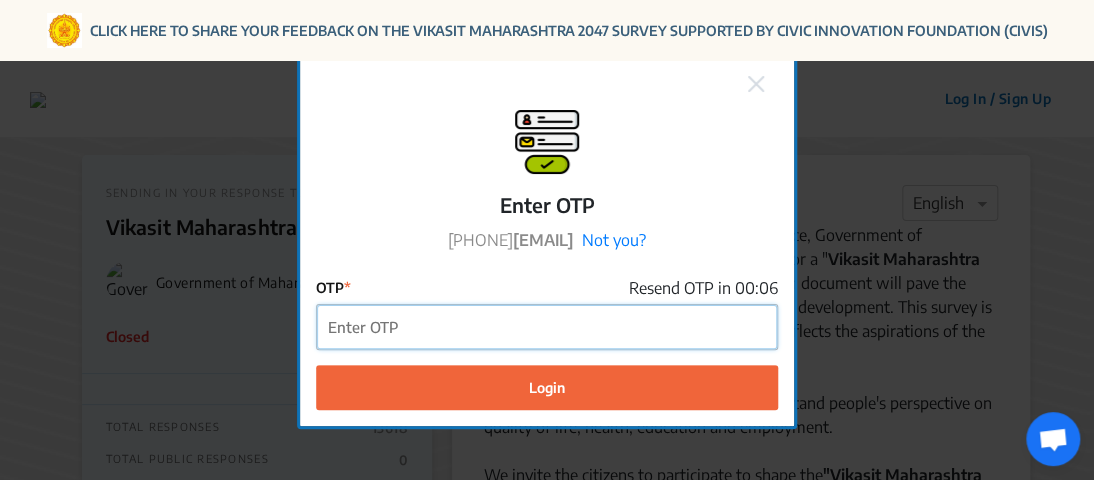 click on "OTP" at bounding box center [547, 327] 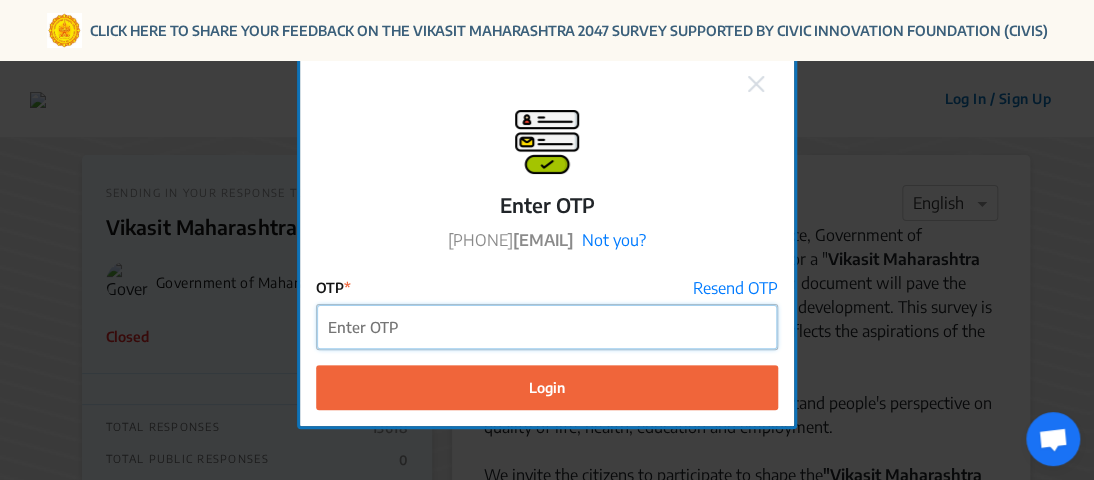 click on "OTP" at bounding box center (547, 327) 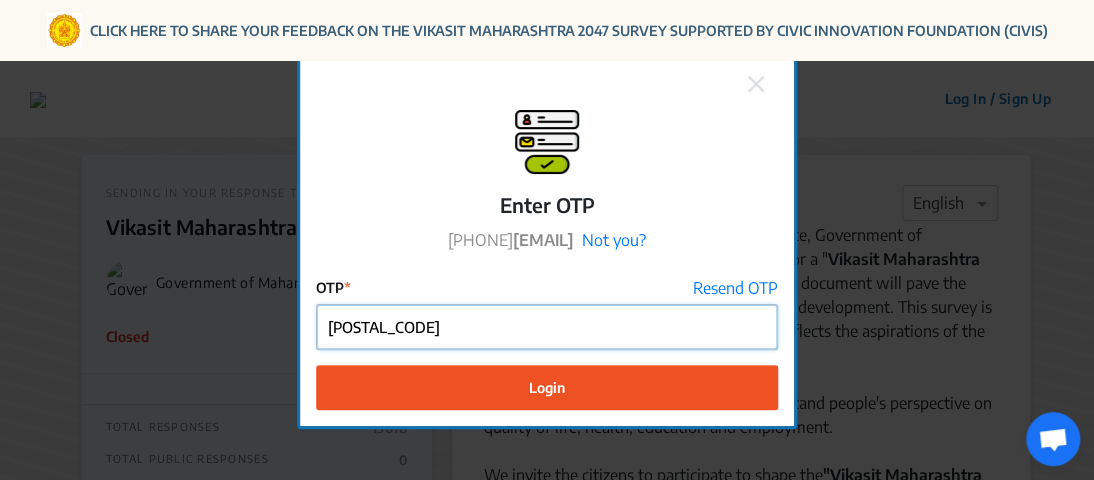 type on "[POSTAL_CODE]" 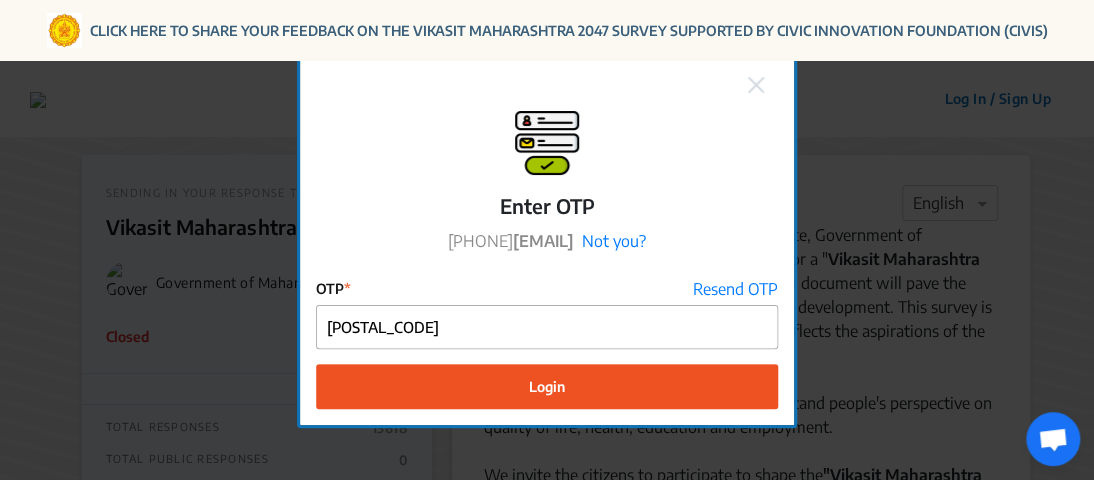 click on "Login" 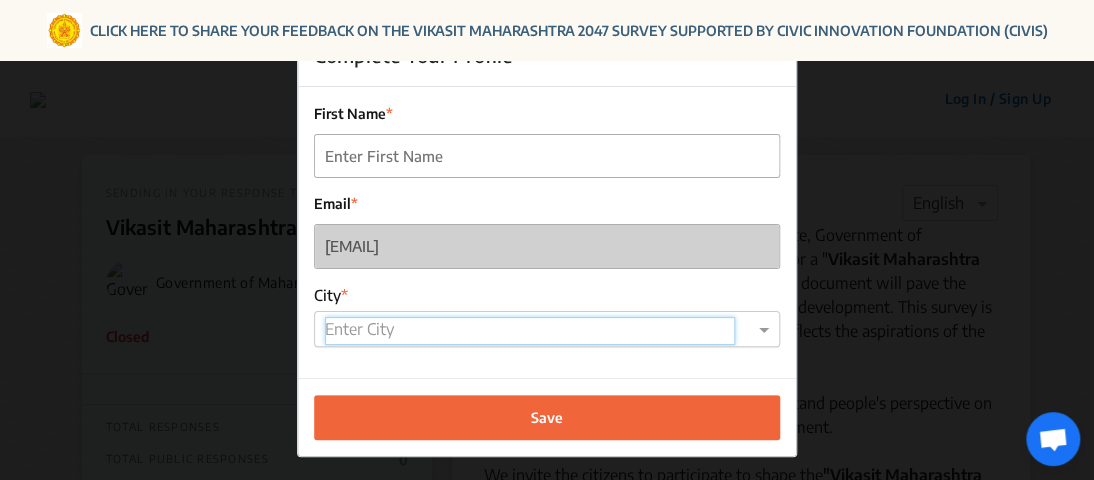 click at bounding box center [530, 331] 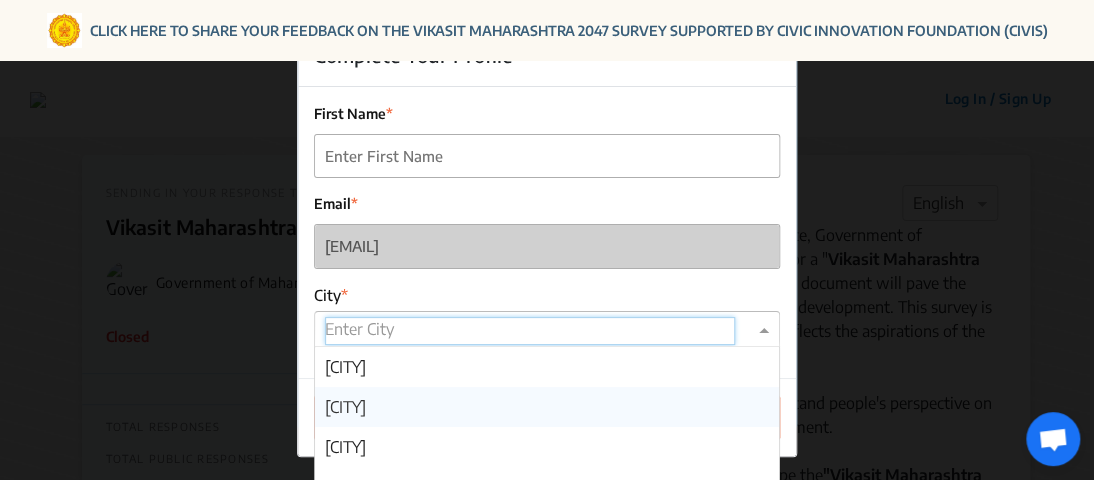 type on "[CITY]" 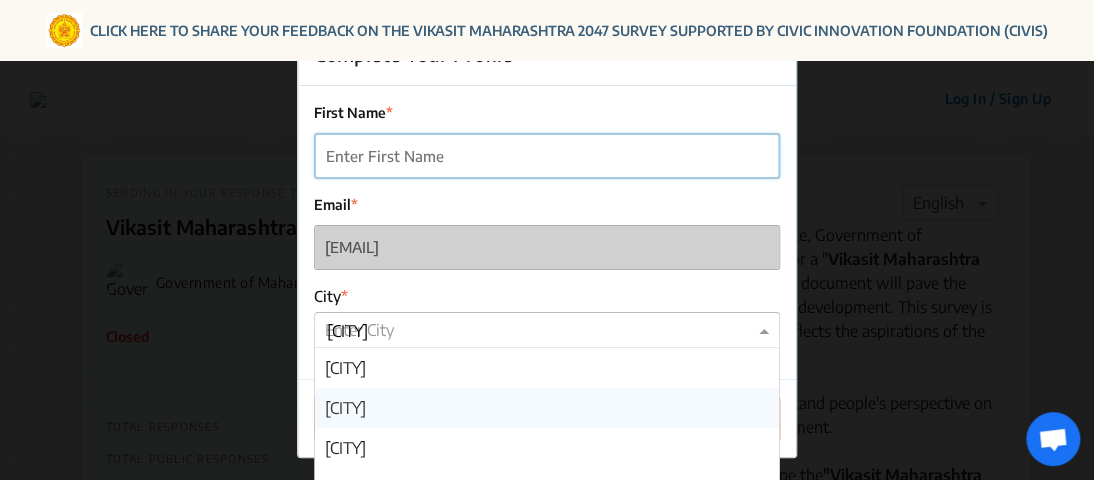 type on "[FIRST]" 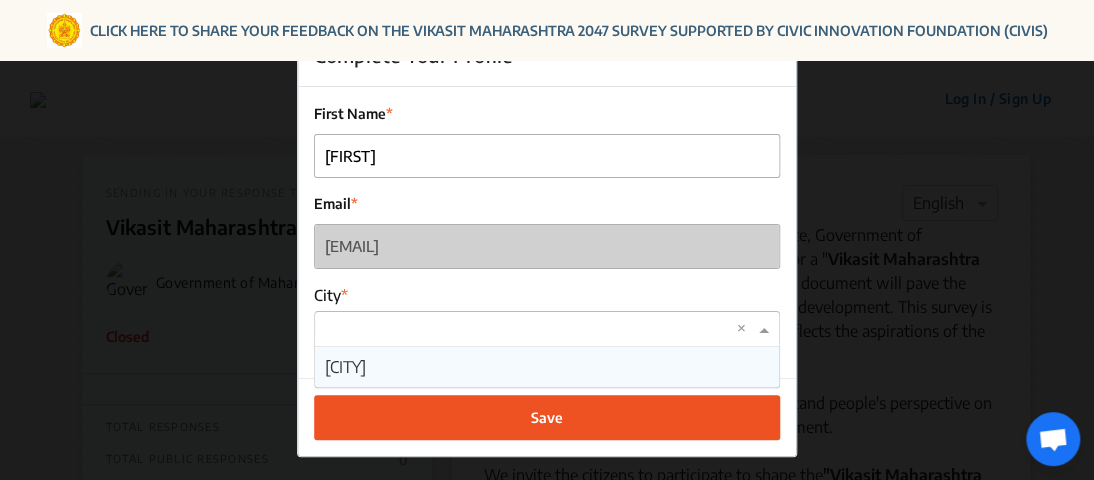 click on "Save" 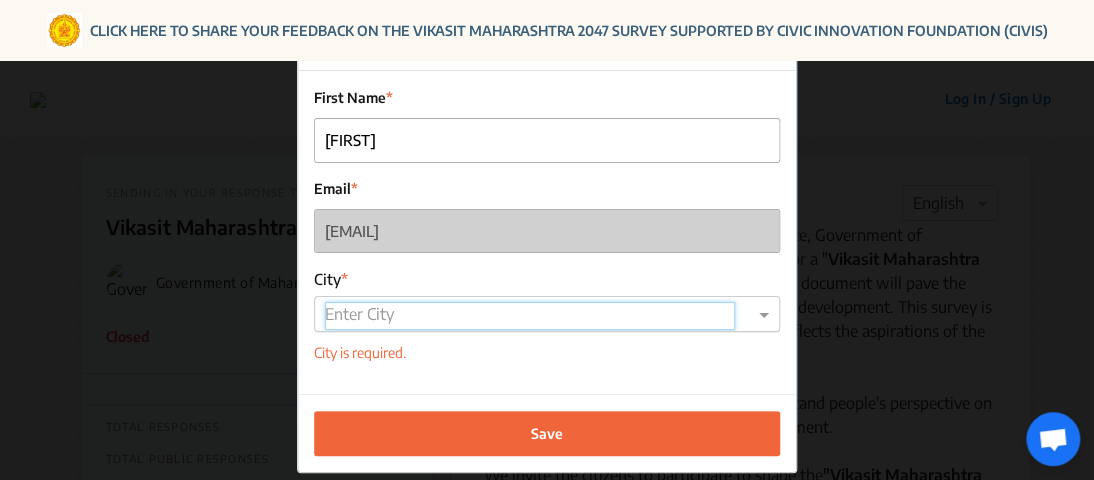 click at bounding box center (530, 316) 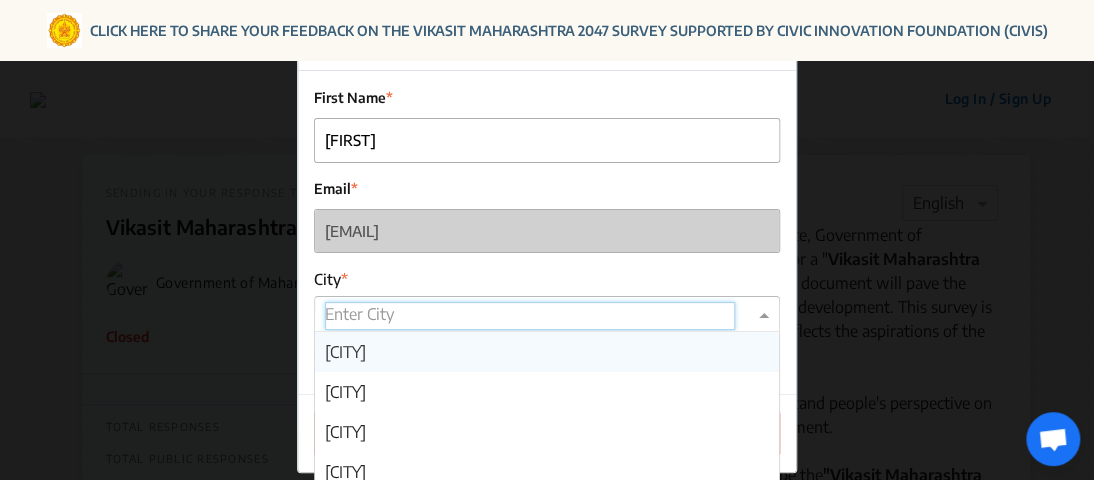type on "[CITY]" 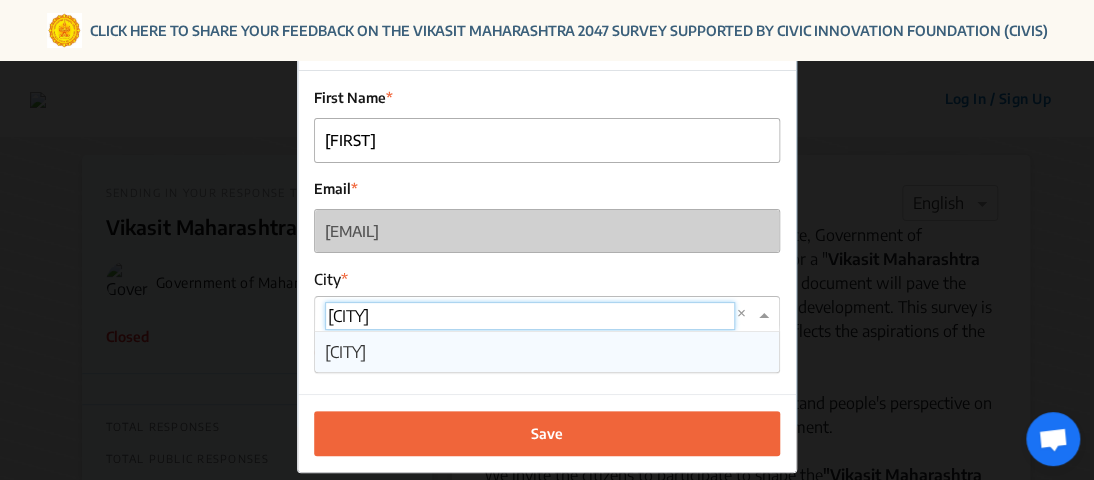 click on "[CITY]" at bounding box center (547, 352) 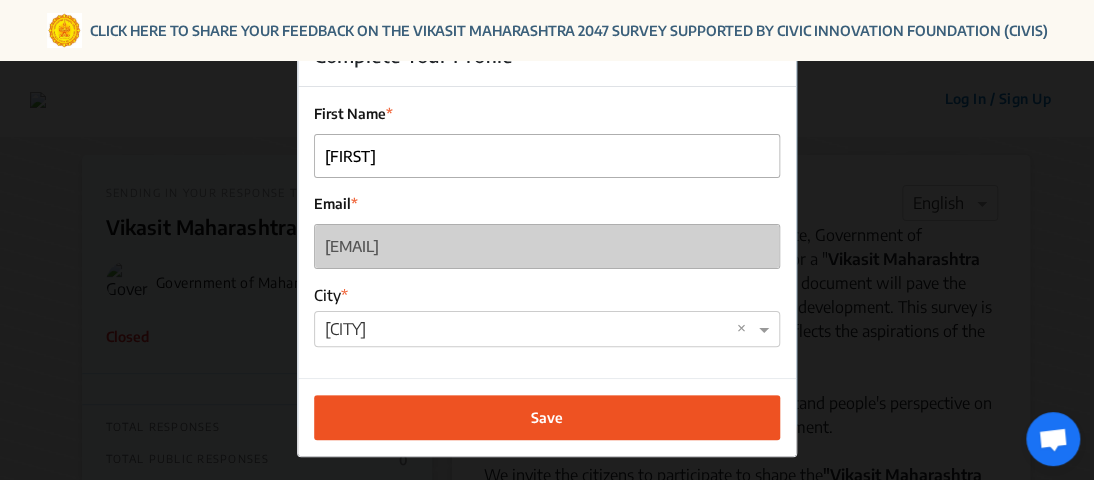 click on "Save" 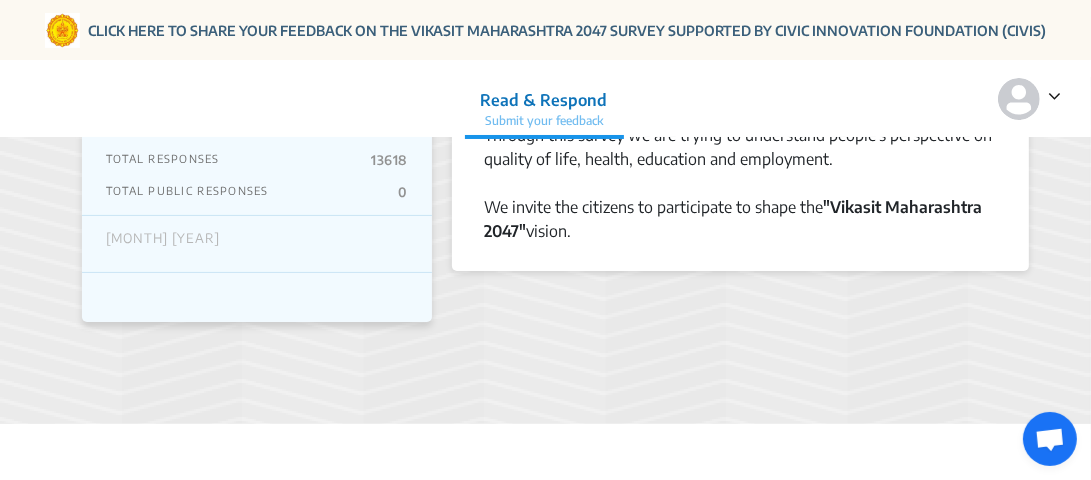 scroll, scrollTop: 200, scrollLeft: 0, axis: vertical 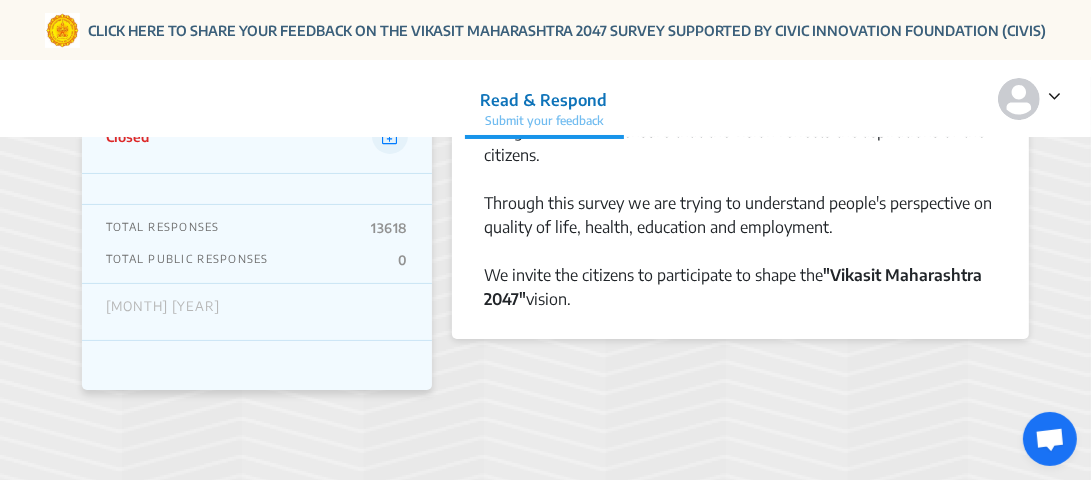 click 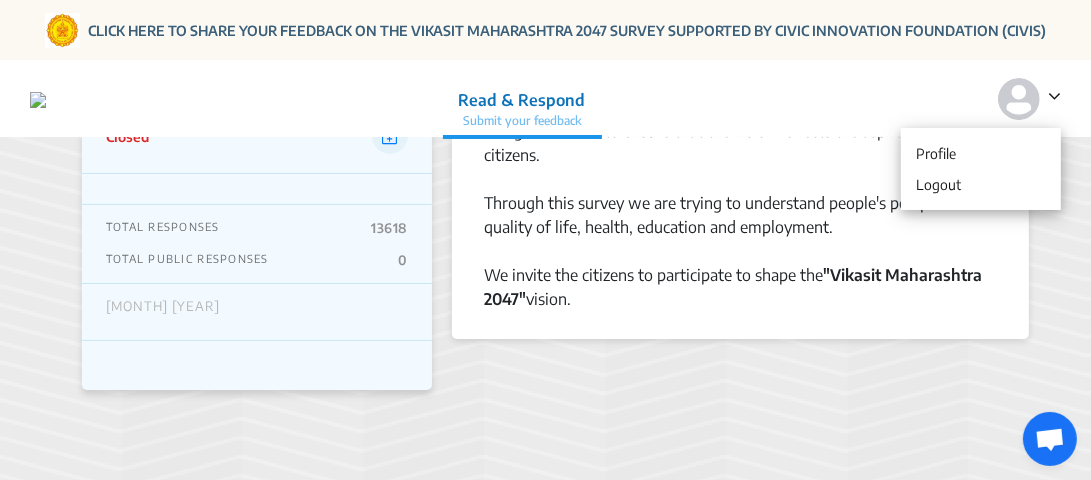 click 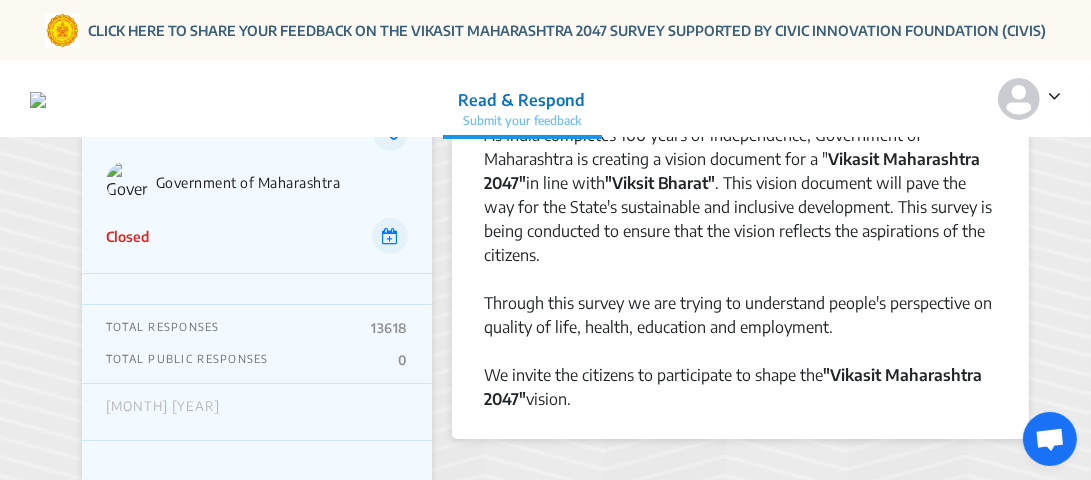 scroll, scrollTop: 0, scrollLeft: 0, axis: both 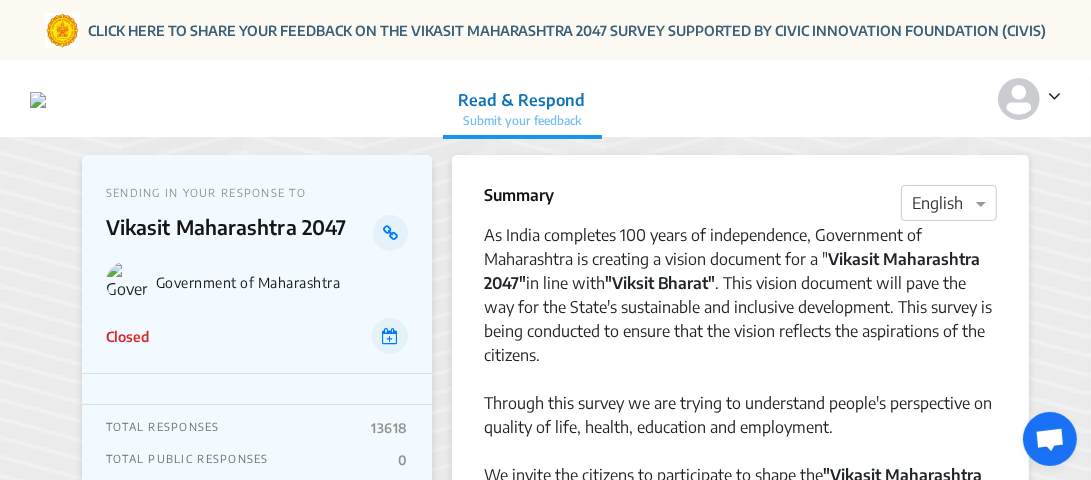 click on ""Viksit Bharat"" 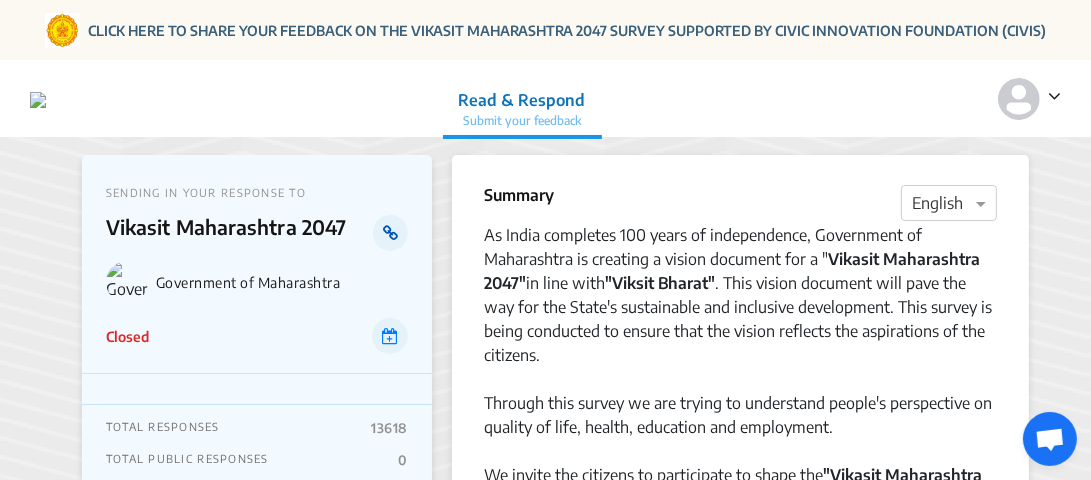 click 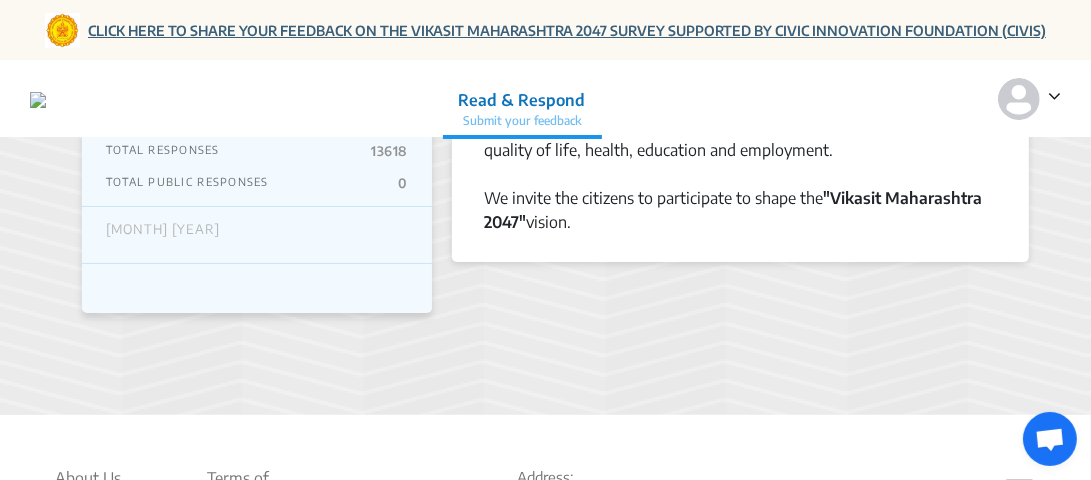 scroll, scrollTop: 300, scrollLeft: 0, axis: vertical 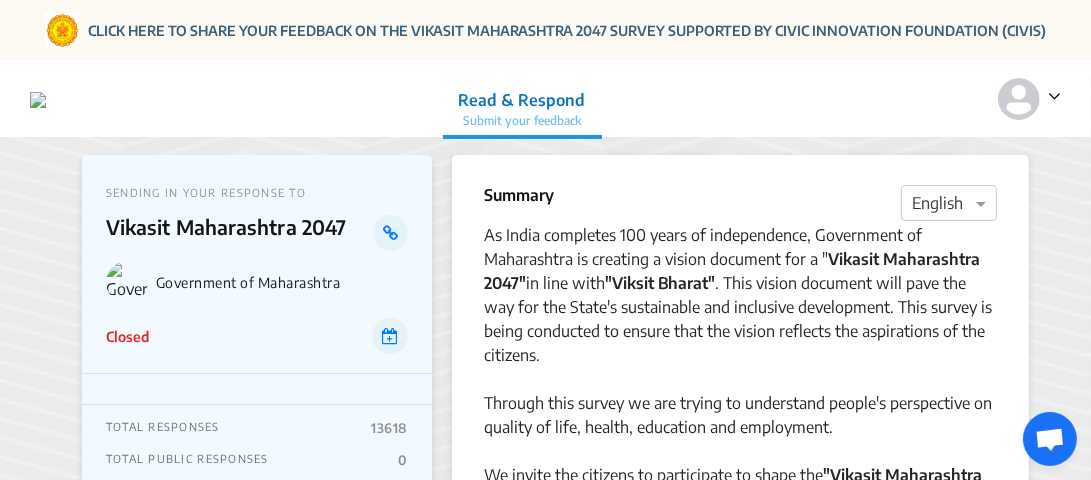click 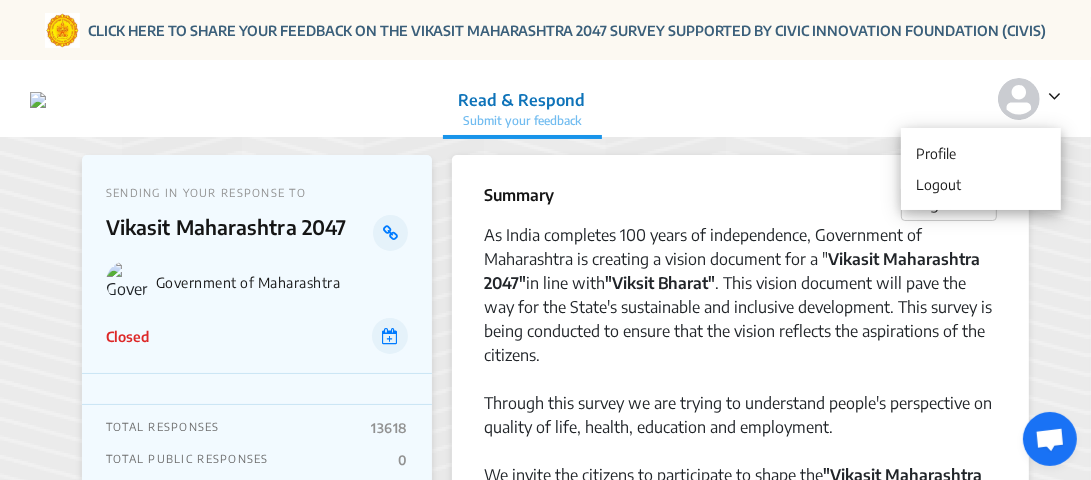 click 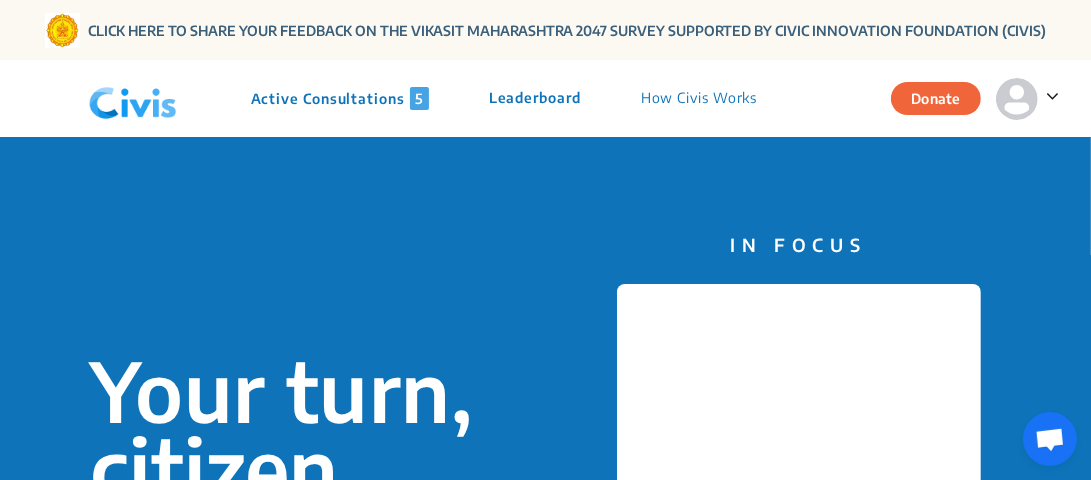 click on "Active Consultations 5" 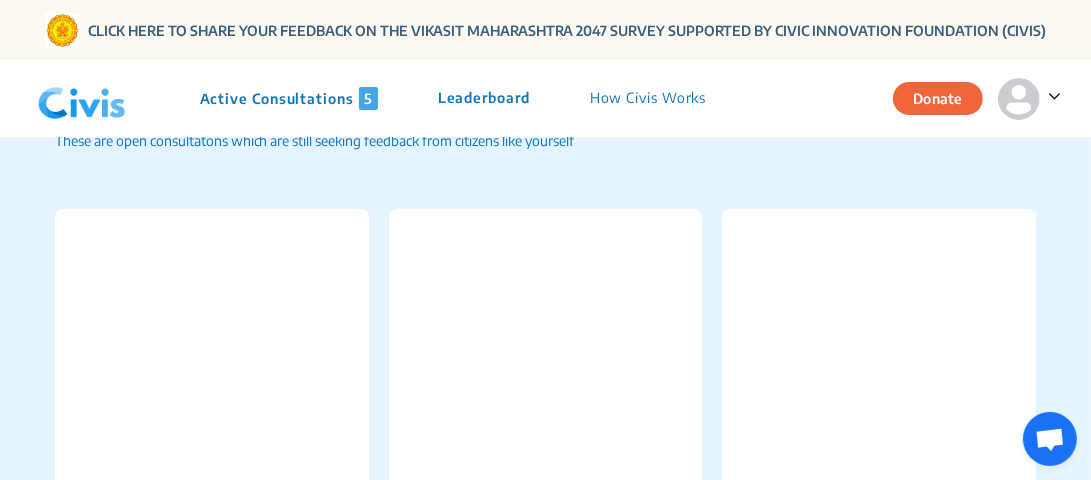 scroll, scrollTop: 0, scrollLeft: 0, axis: both 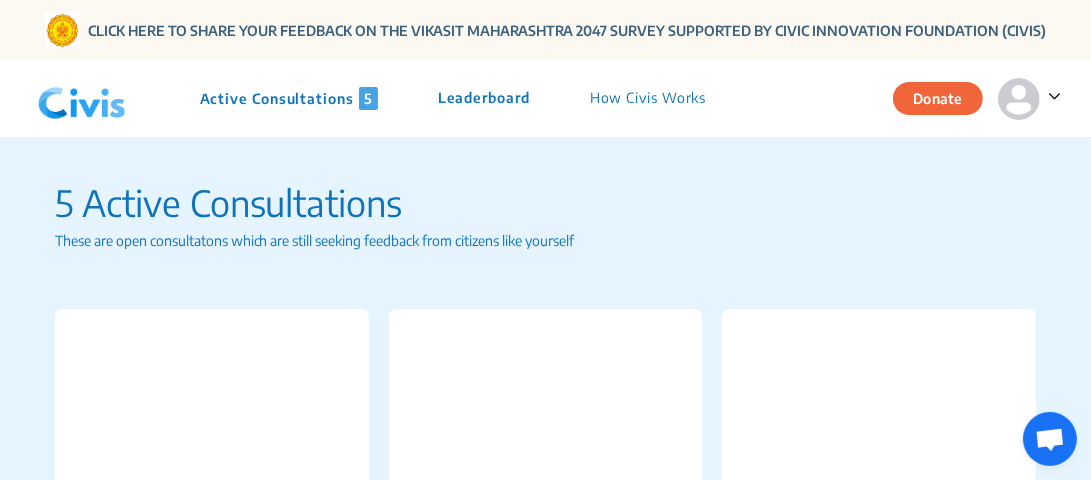 click on "Leaderboard" 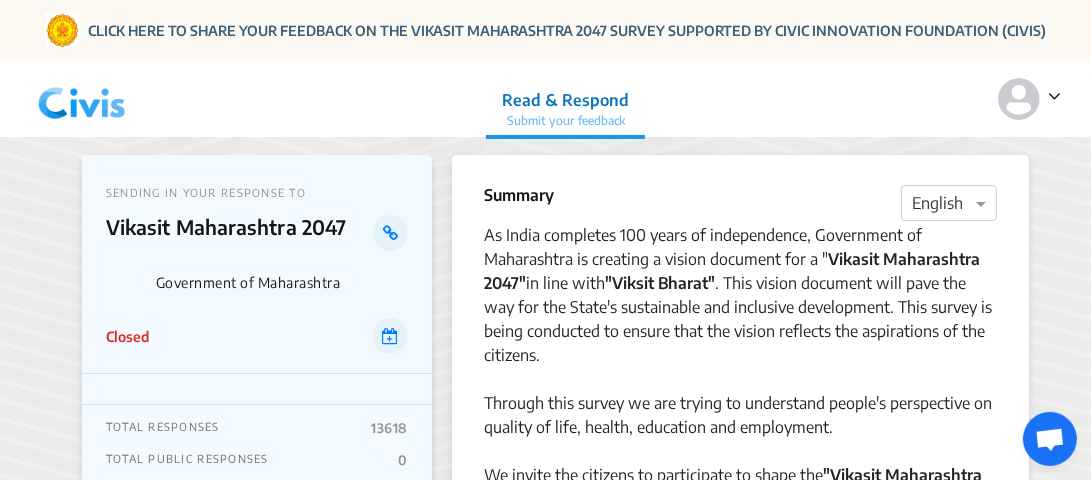 scroll, scrollTop: 0, scrollLeft: 0, axis: both 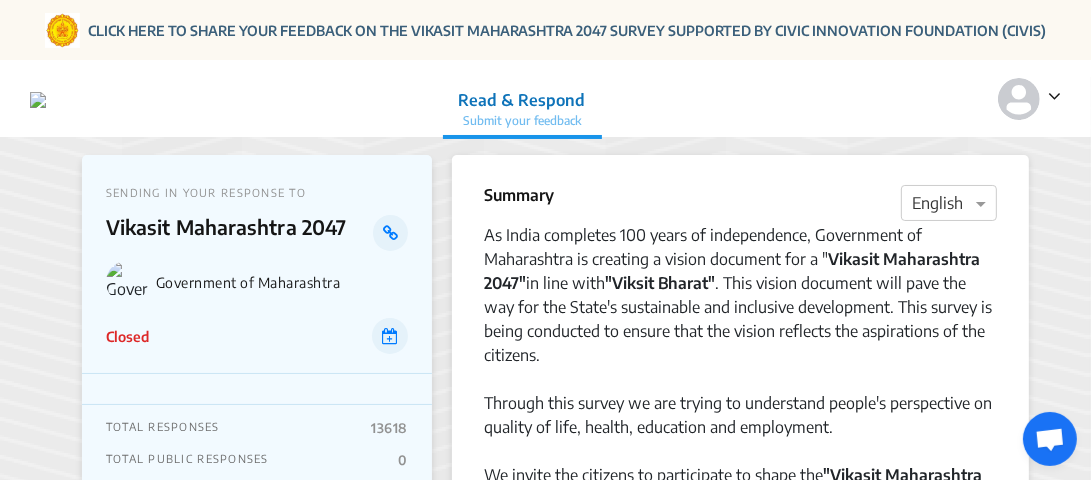 click 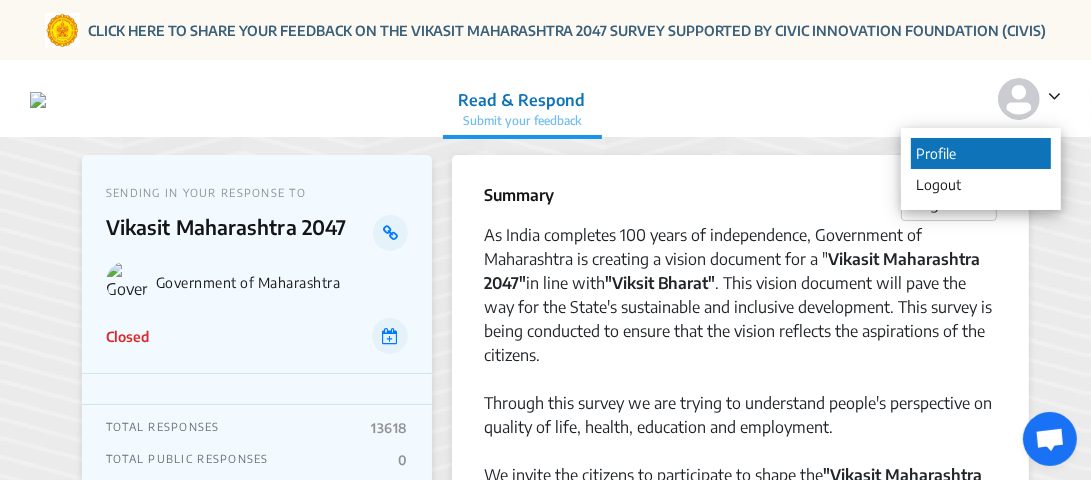 click on "Profile" 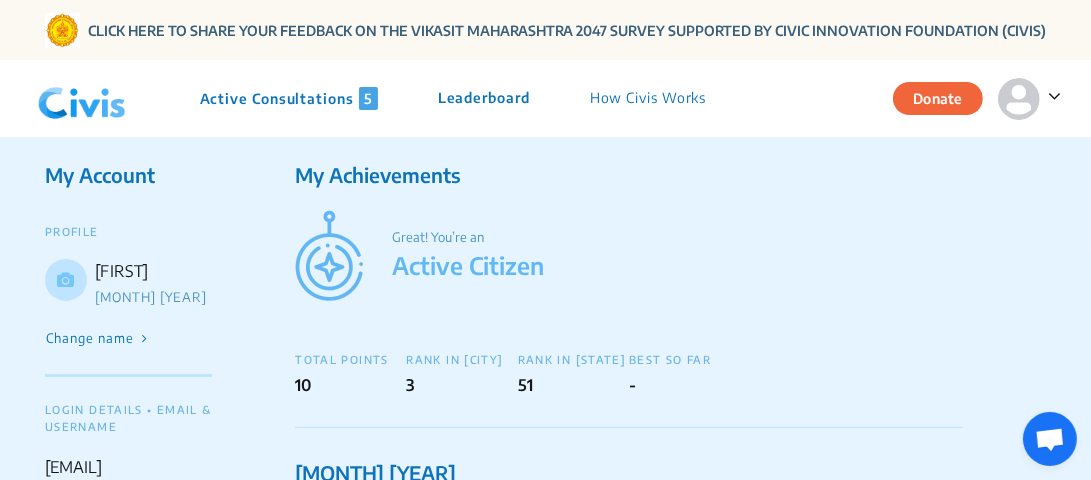 click 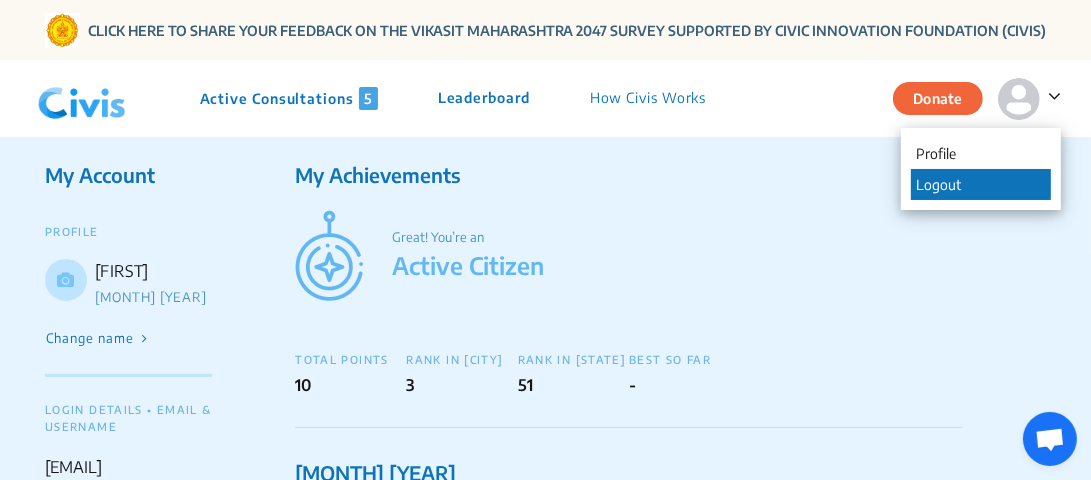 click on "Logout" 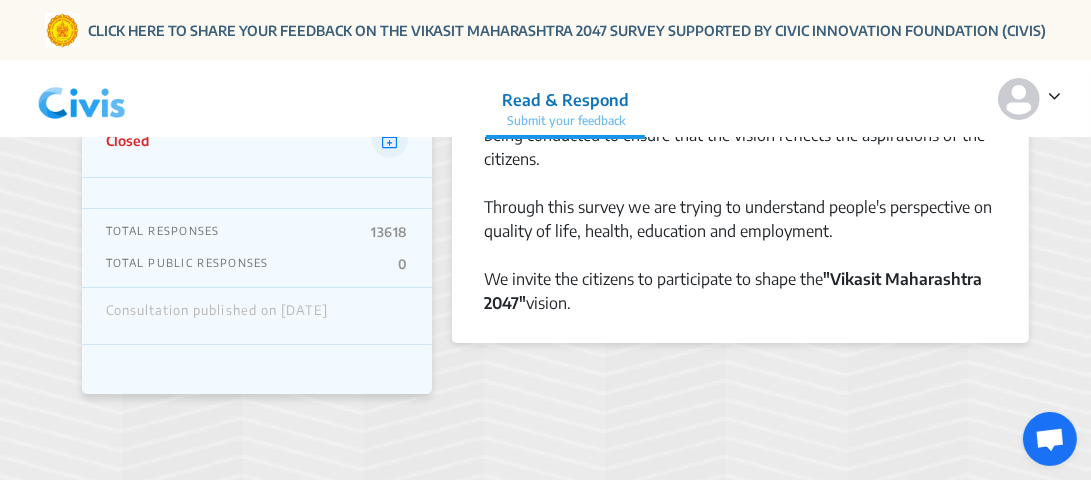 scroll, scrollTop: 200, scrollLeft: 0, axis: vertical 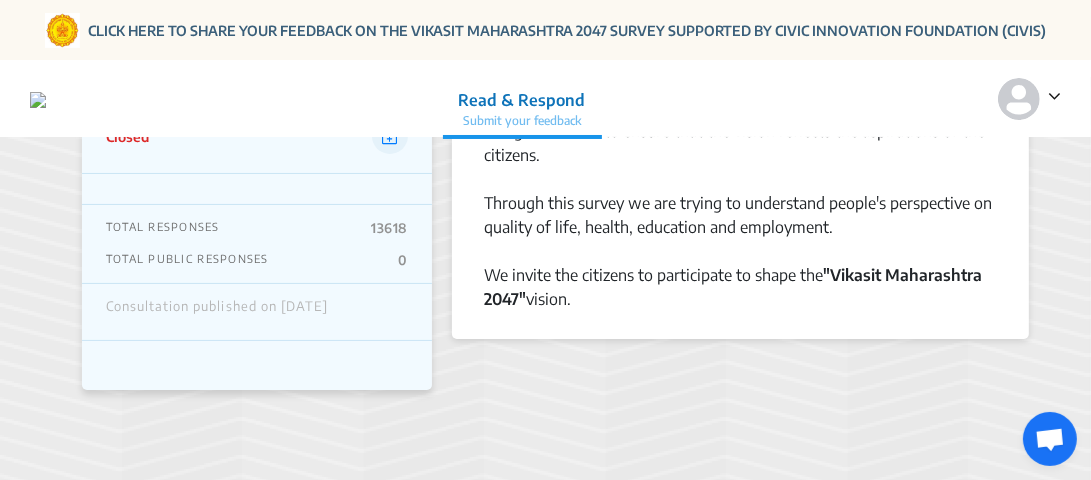 click on "Submit your feedback" 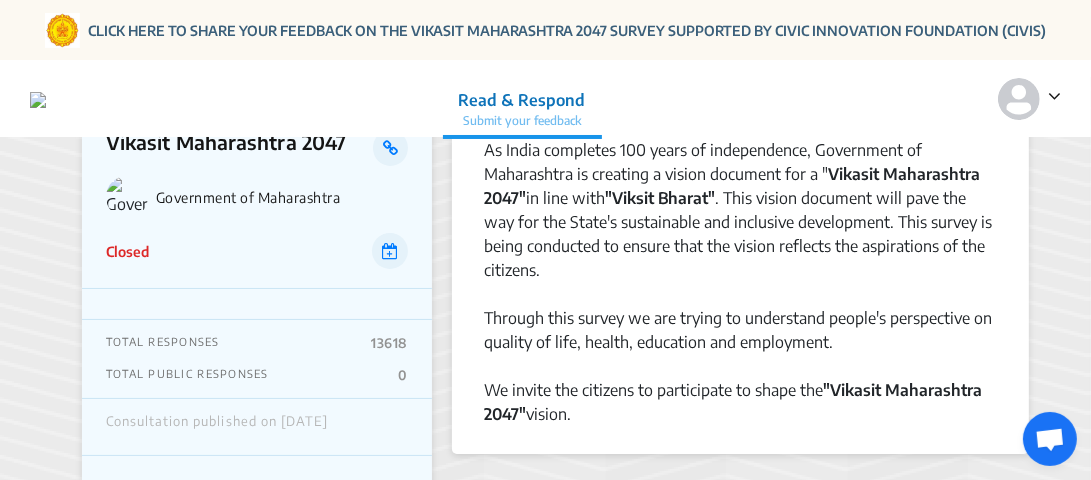 scroll, scrollTop: 0, scrollLeft: 0, axis: both 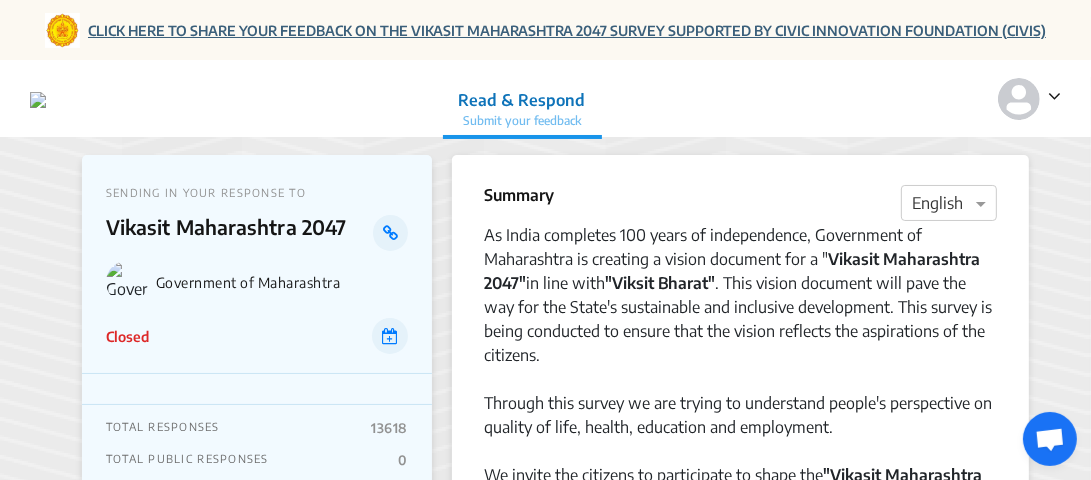 click on "CLICK HERE TO SHARE YOUR FEEDBACK ON THE VIKASIT MAHARASHTRA 2047 SURVEY SUPPORTED BY CIVIC INNOVATION FOUNDATION (CIVIS)" at bounding box center [567, 30] 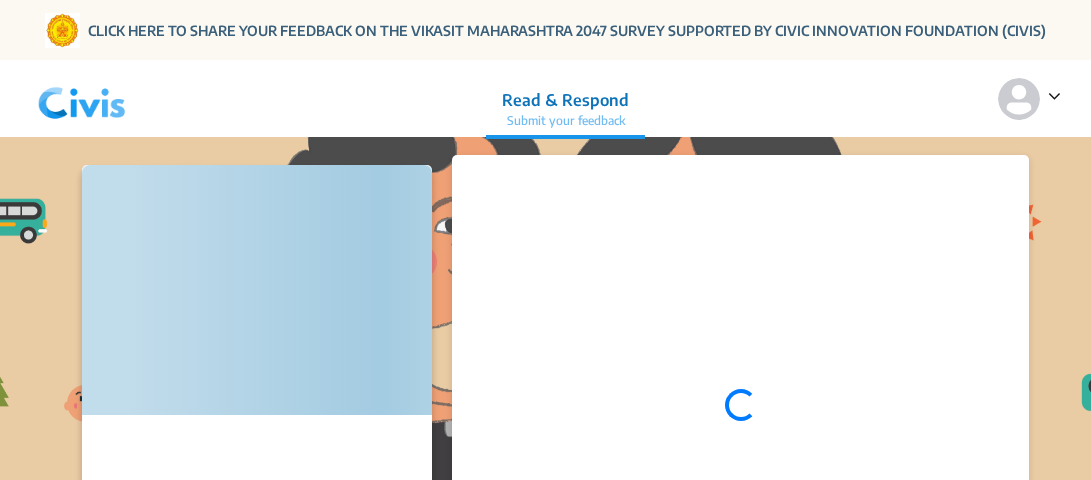 scroll, scrollTop: 0, scrollLeft: 0, axis: both 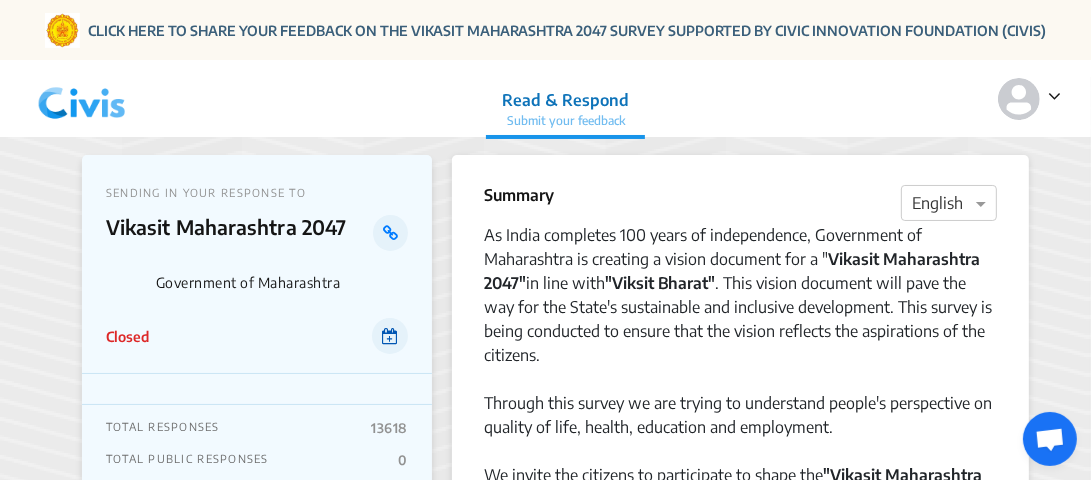 click 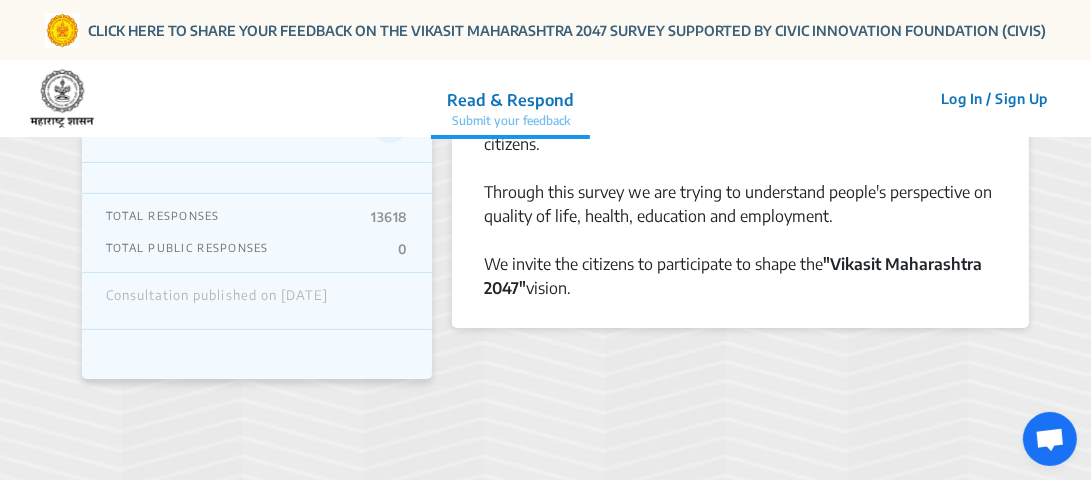 scroll, scrollTop: 0, scrollLeft: 0, axis: both 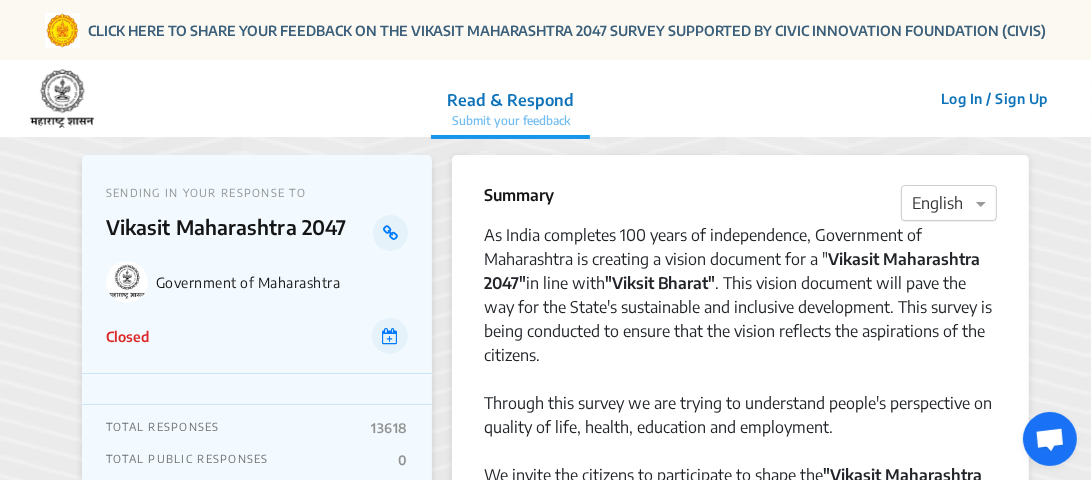 click 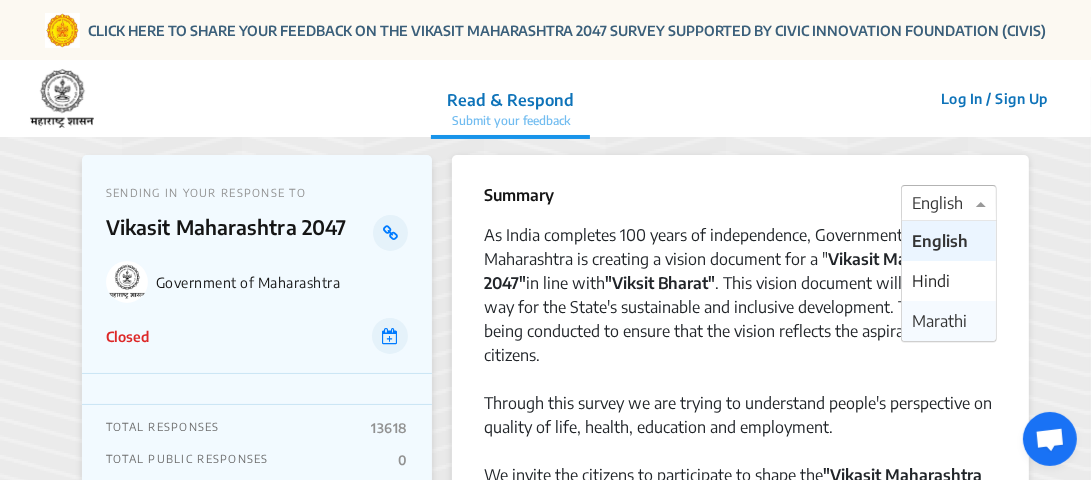 click on "Marathi" at bounding box center [939, 321] 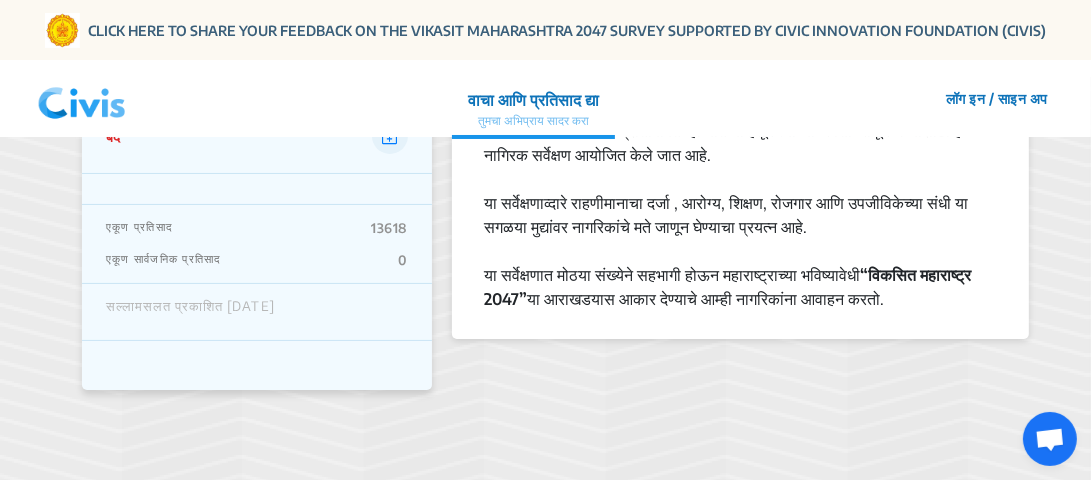 scroll, scrollTop: 0, scrollLeft: 0, axis: both 